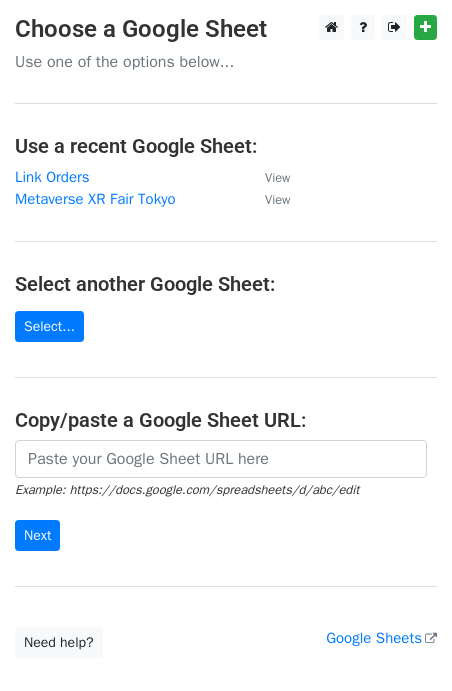 scroll, scrollTop: 0, scrollLeft: 0, axis: both 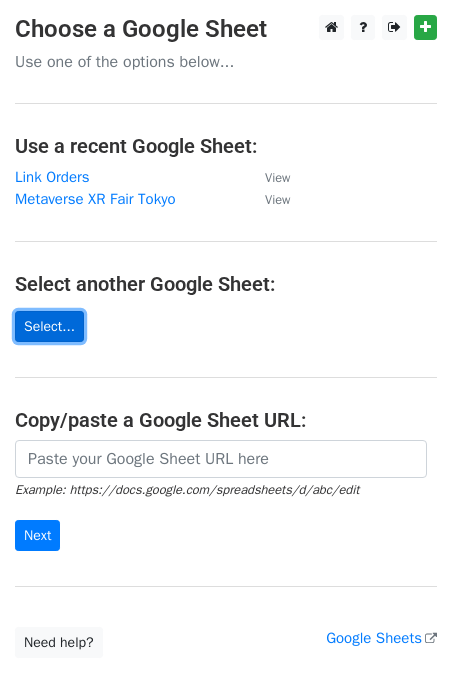 click on "Select..." at bounding box center [49, 326] 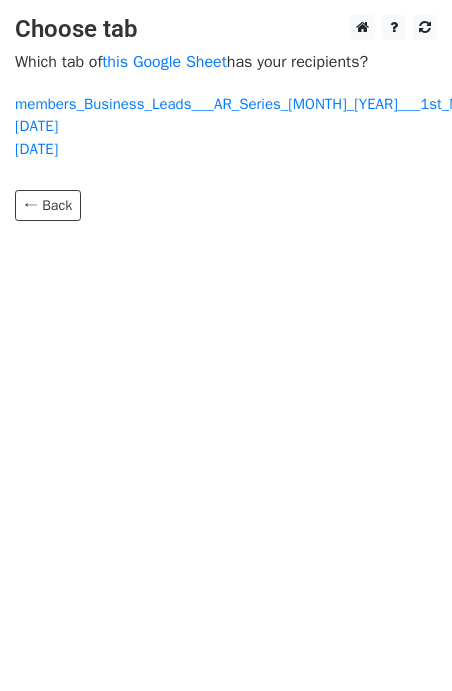 scroll, scrollTop: 0, scrollLeft: 0, axis: both 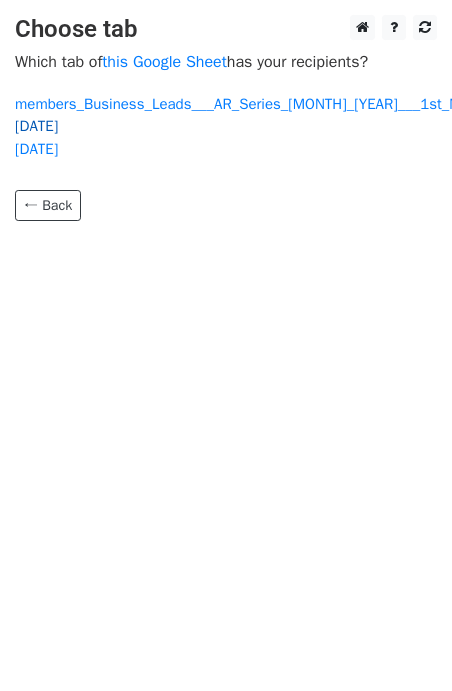 click on "[DATE]" at bounding box center [36, 126] 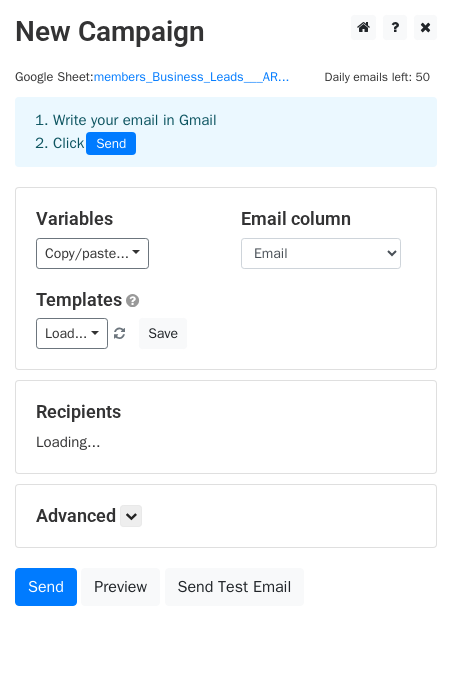 scroll, scrollTop: 0, scrollLeft: 0, axis: both 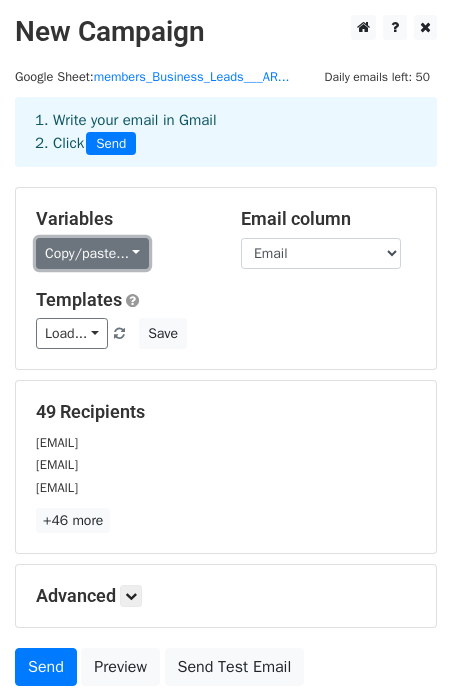 click on "Copy/paste..." at bounding box center (92, 253) 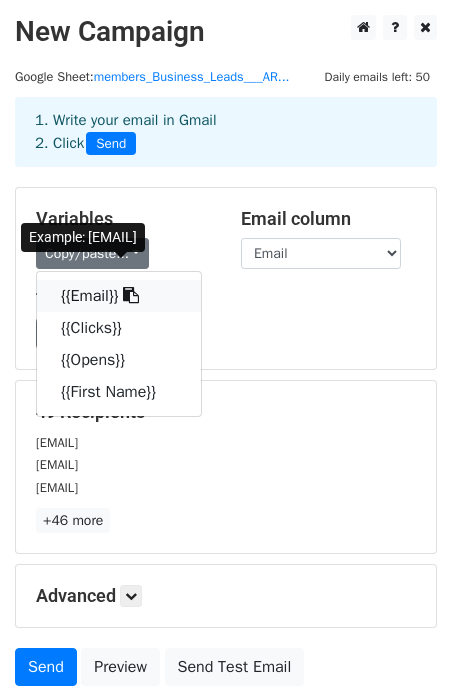 click on "{{Email}}" at bounding box center (119, 296) 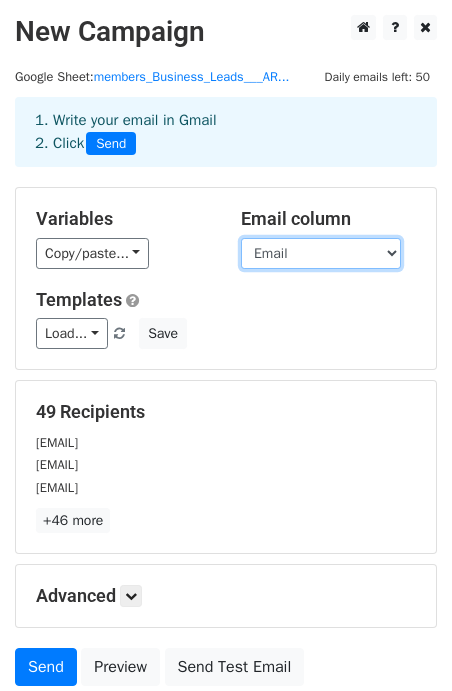 click on "Email
Clicks
Opens
First Name" at bounding box center (321, 253) 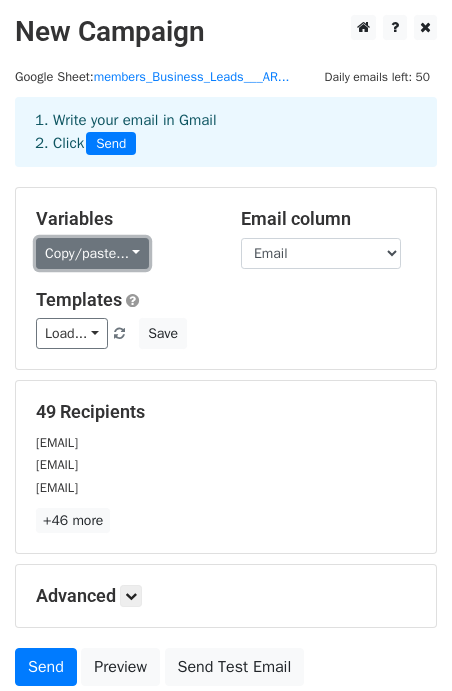 click on "Copy/paste..." at bounding box center [92, 253] 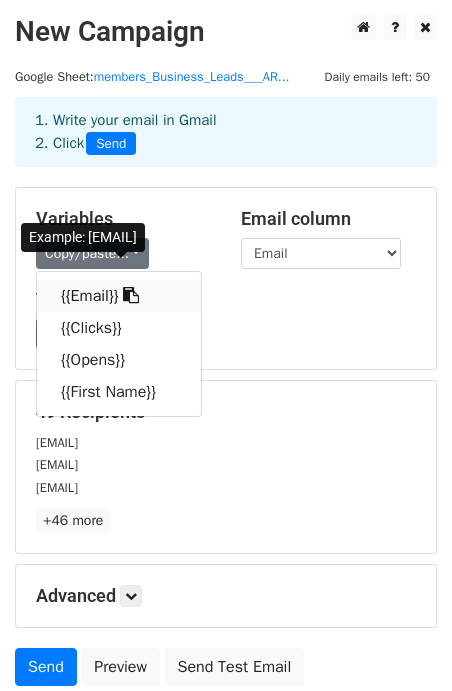 click on "{{Email}}" at bounding box center [119, 296] 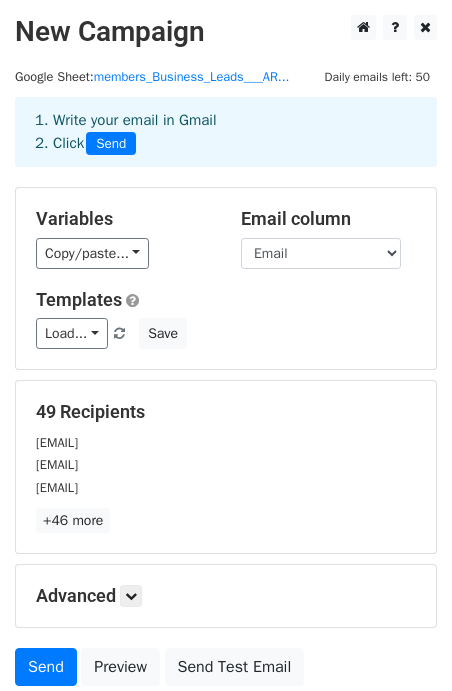 click on "1. Write your email in Gmail
2. Click
Send" at bounding box center (226, 132) 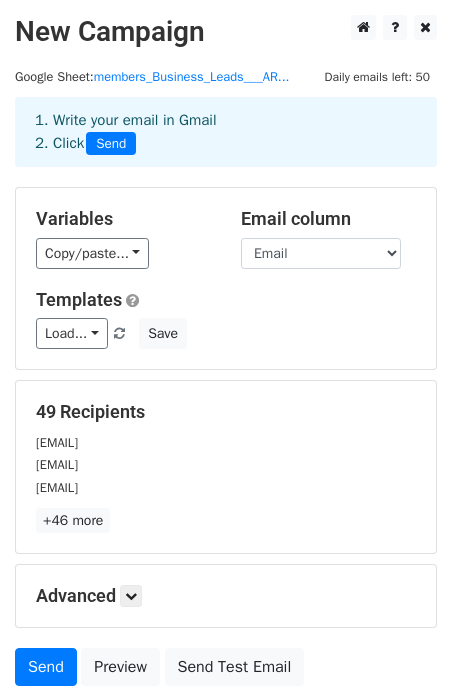 click on "Advanced" at bounding box center (226, 596) 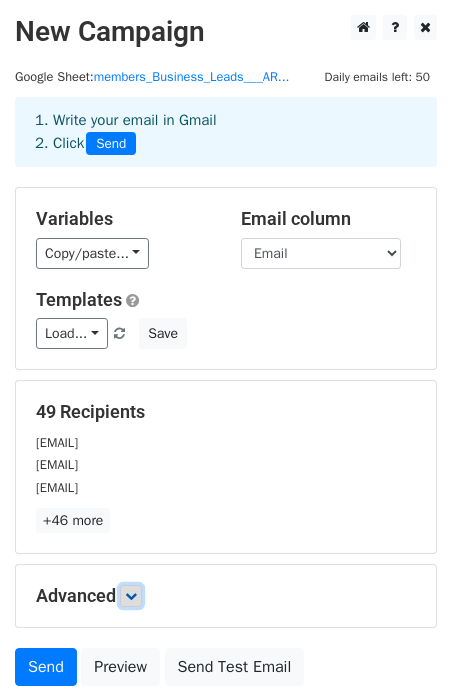 click at bounding box center (131, 596) 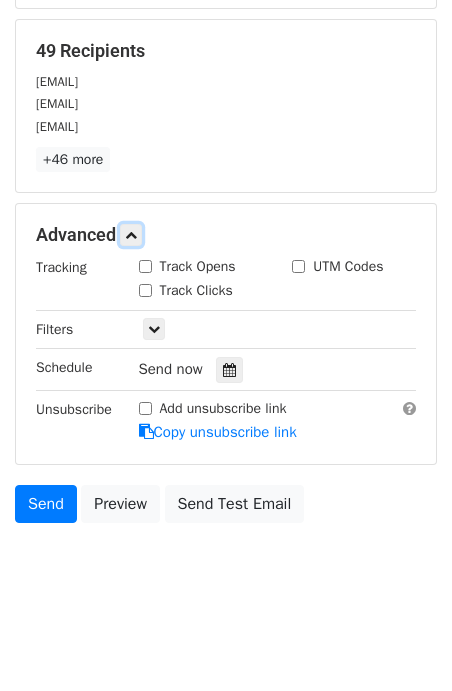 scroll, scrollTop: 0, scrollLeft: 0, axis: both 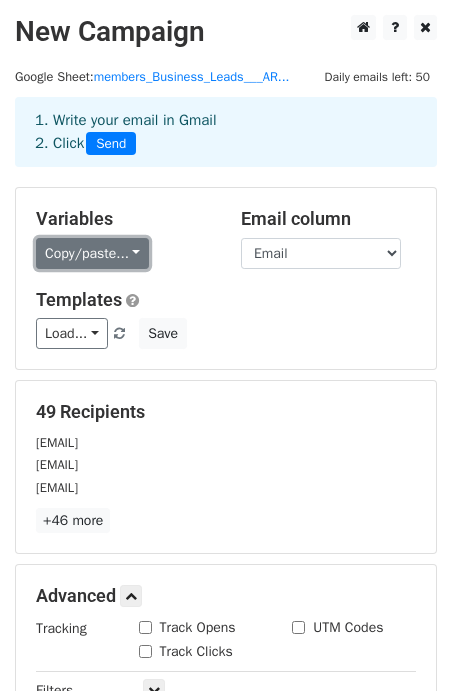 click on "Copy/paste..." at bounding box center (92, 253) 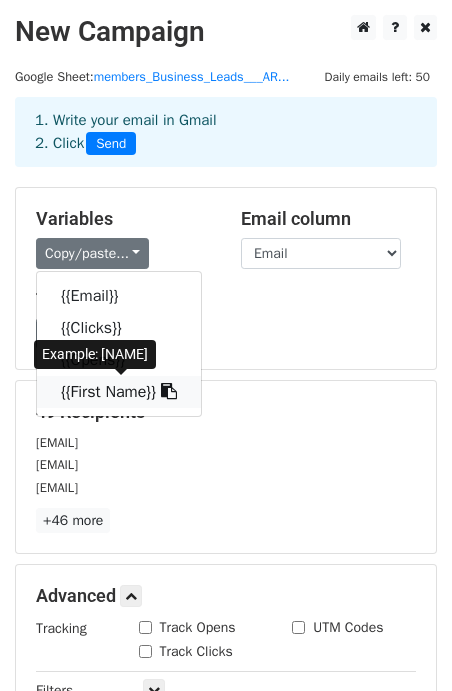 click on "{{First Name}}" at bounding box center (119, 392) 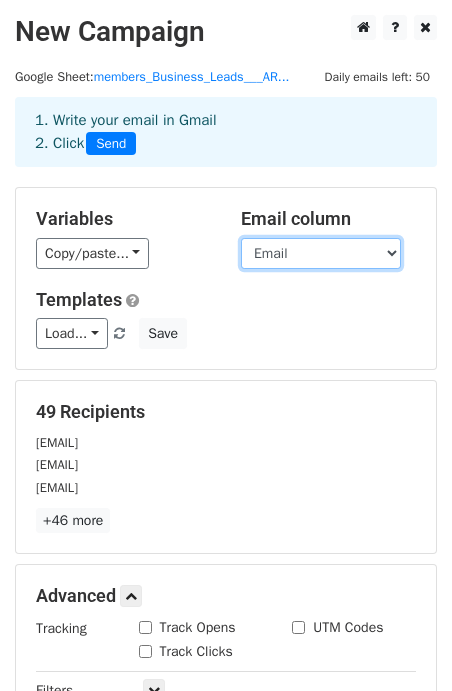 click on "Email
Clicks
Opens
First Name" at bounding box center (321, 253) 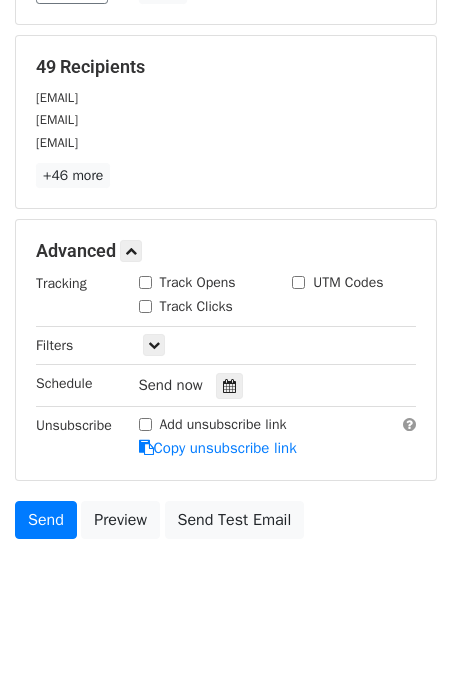 scroll, scrollTop: 361, scrollLeft: 0, axis: vertical 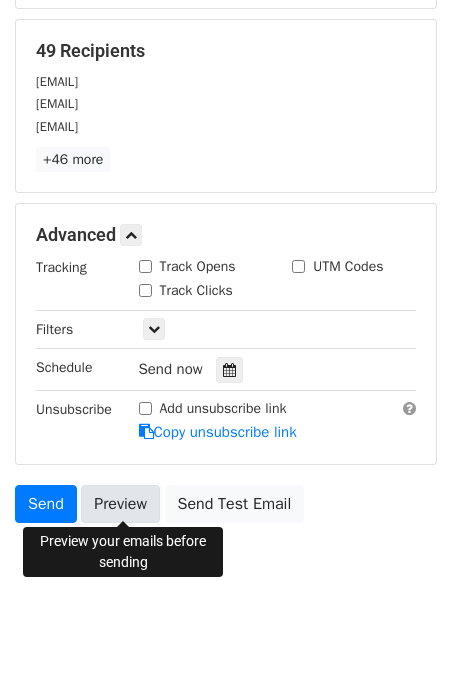 click on "Preview" at bounding box center (120, 504) 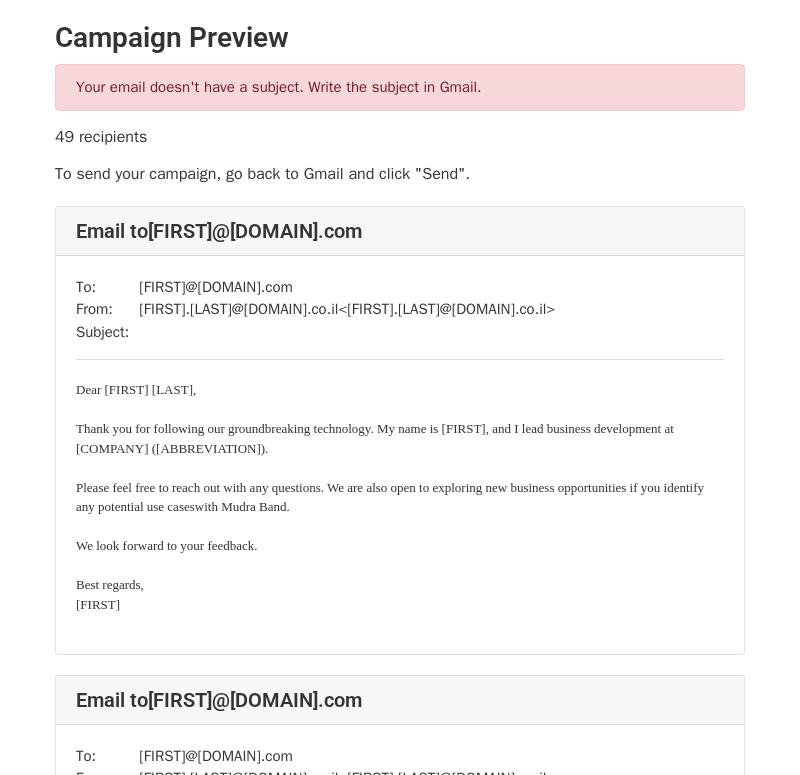 scroll, scrollTop: 0, scrollLeft: 0, axis: both 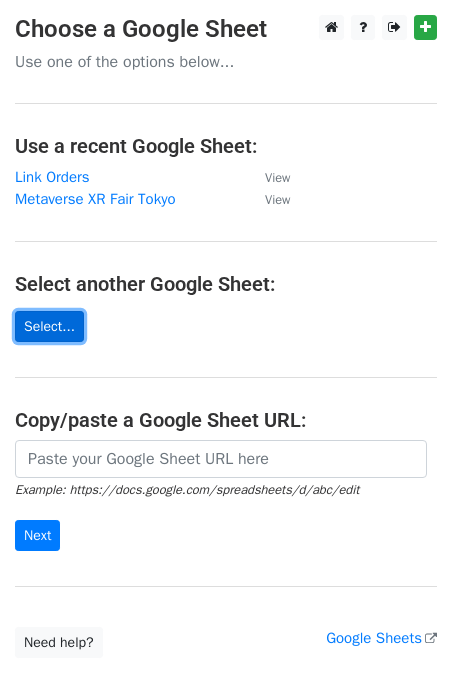 click on "Select..." at bounding box center (49, 326) 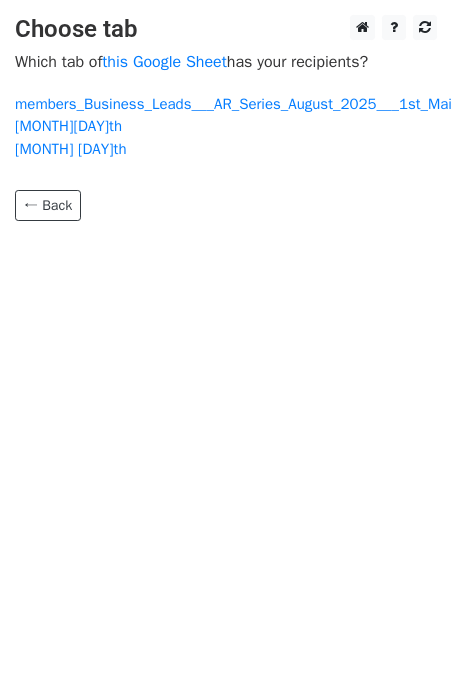 scroll, scrollTop: 0, scrollLeft: 0, axis: both 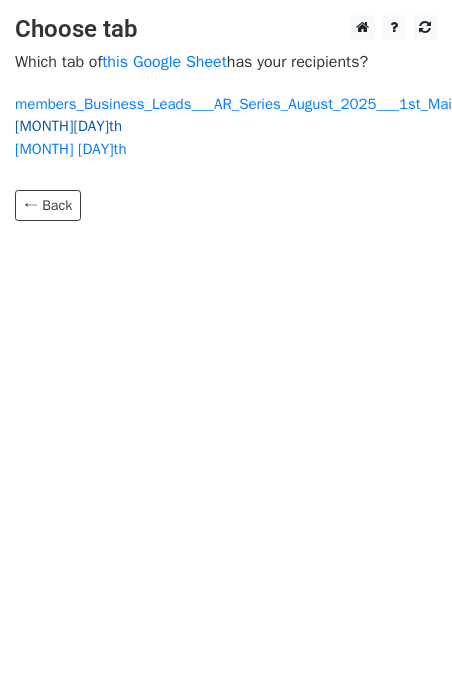 click on "[MONTH][DAY]th" at bounding box center [68, 126] 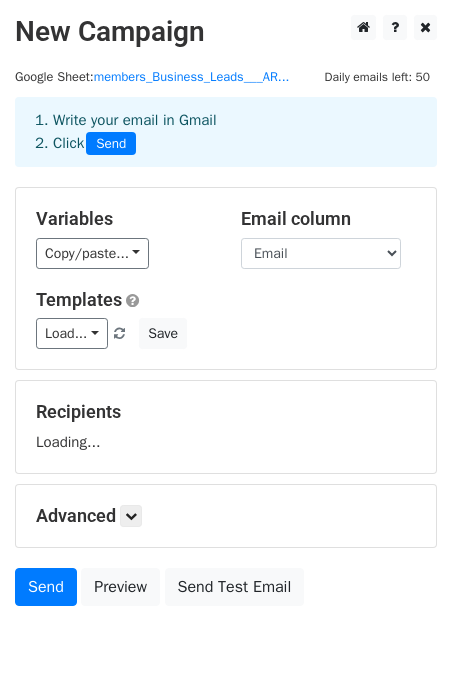 scroll, scrollTop: 0, scrollLeft: 0, axis: both 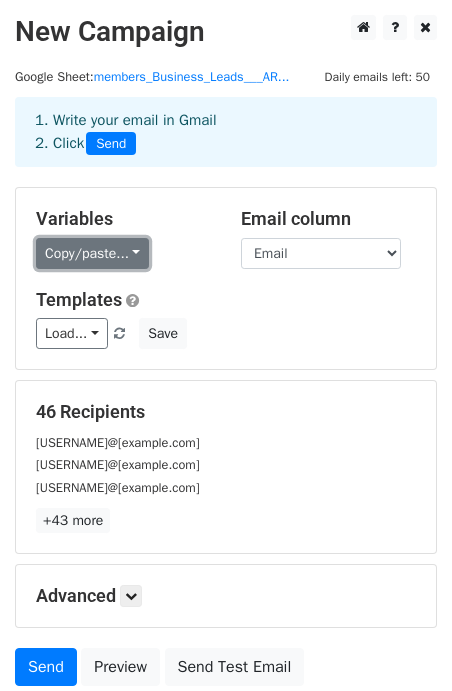 click on "Copy/paste..." at bounding box center (92, 253) 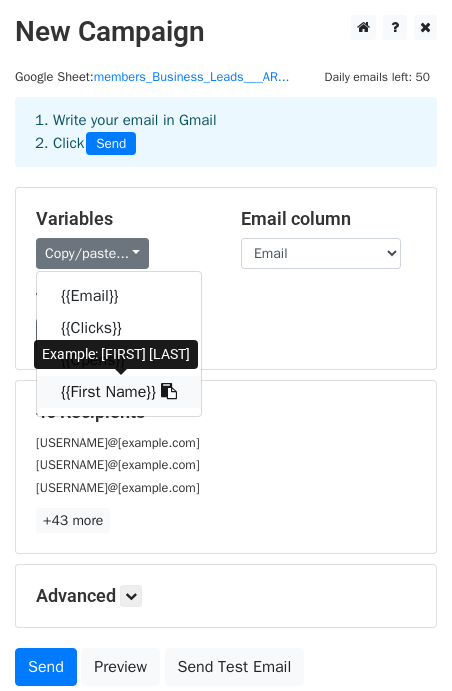 click on "{{First Name}}" at bounding box center (119, 392) 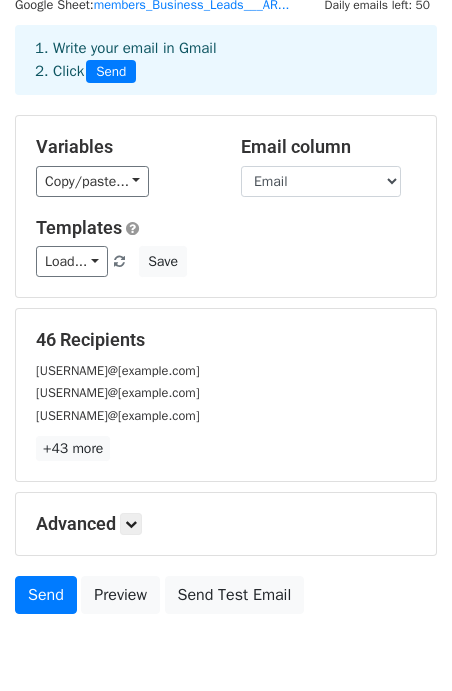 scroll, scrollTop: 165, scrollLeft: 0, axis: vertical 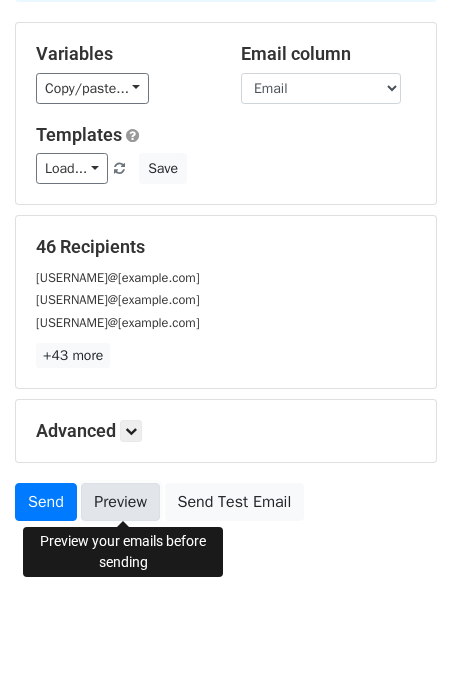 click on "Preview" at bounding box center (120, 502) 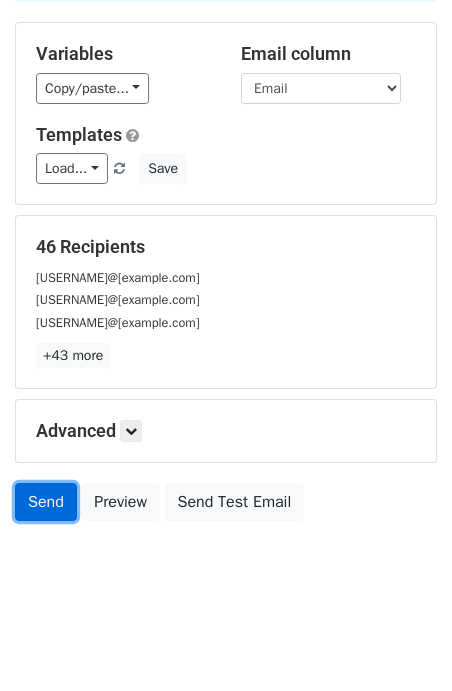 click on "Send" at bounding box center [46, 502] 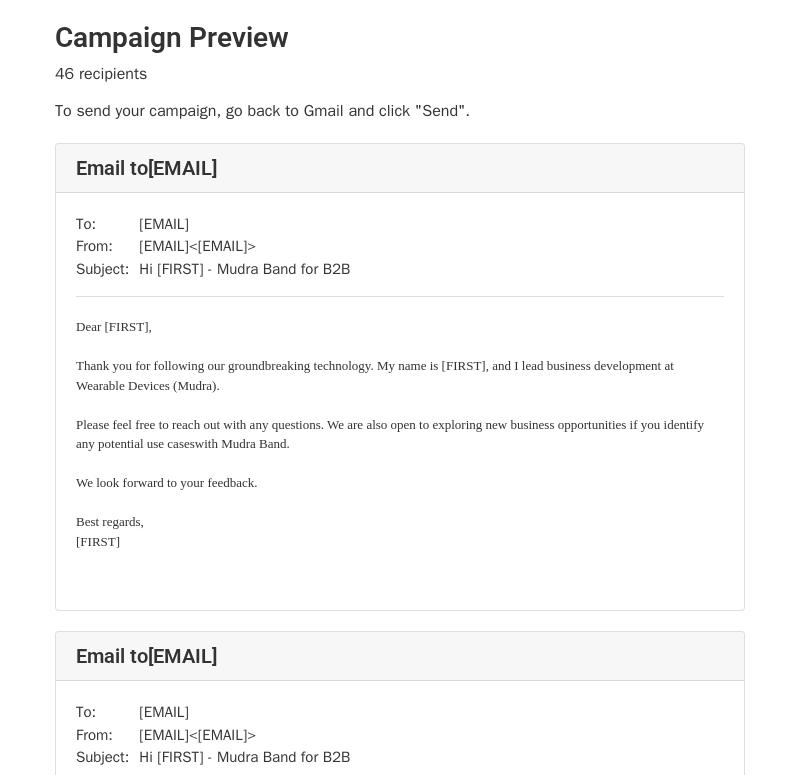 scroll, scrollTop: 0, scrollLeft: 0, axis: both 